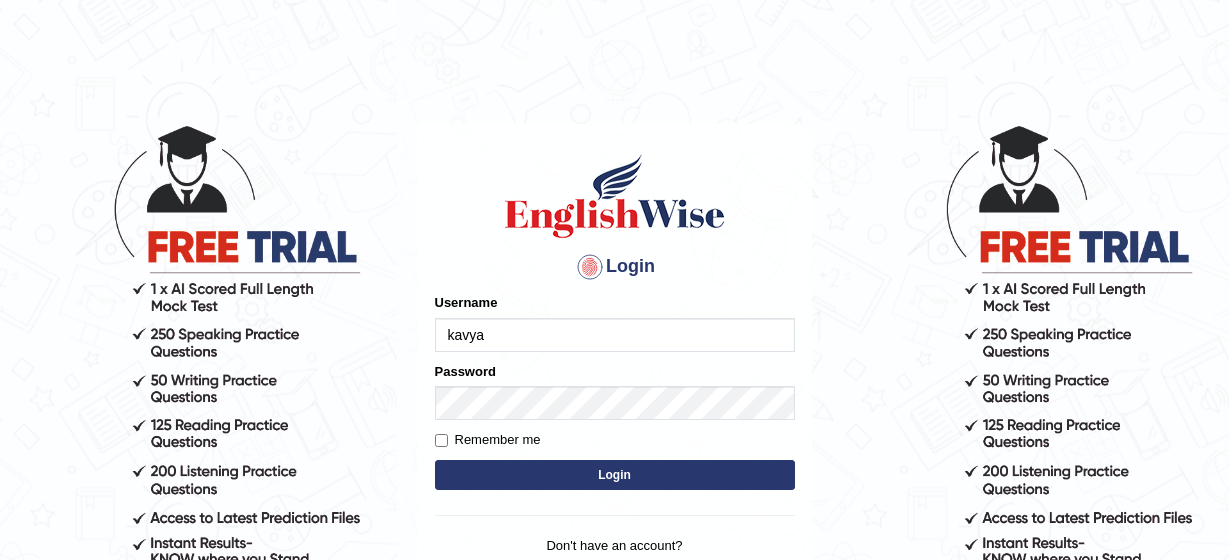 scroll, scrollTop: 0, scrollLeft: 0, axis: both 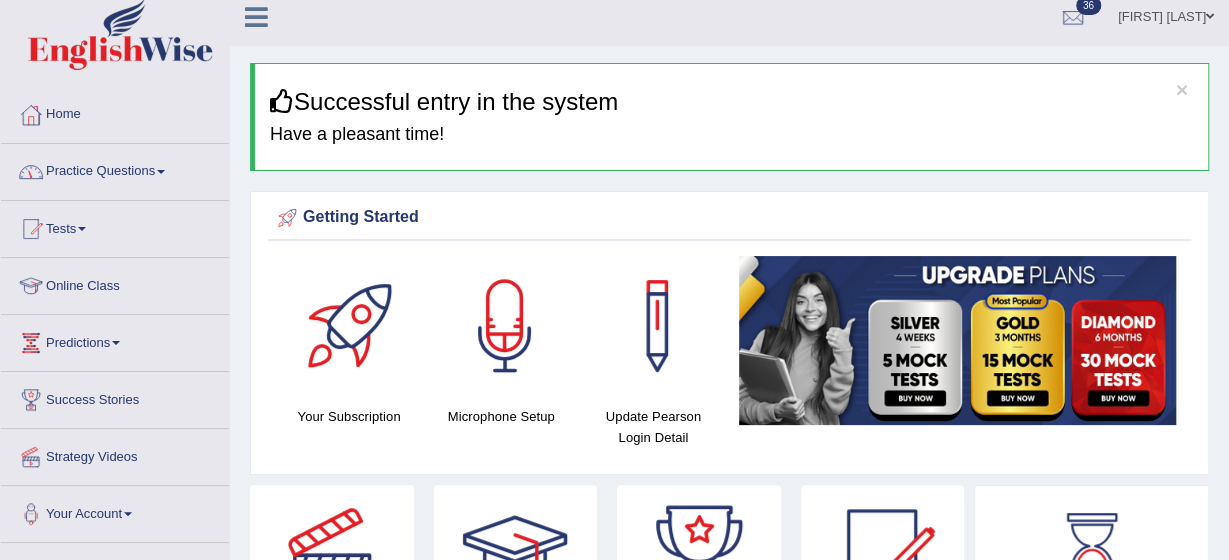 click on "Practice Questions" at bounding box center [115, 169] 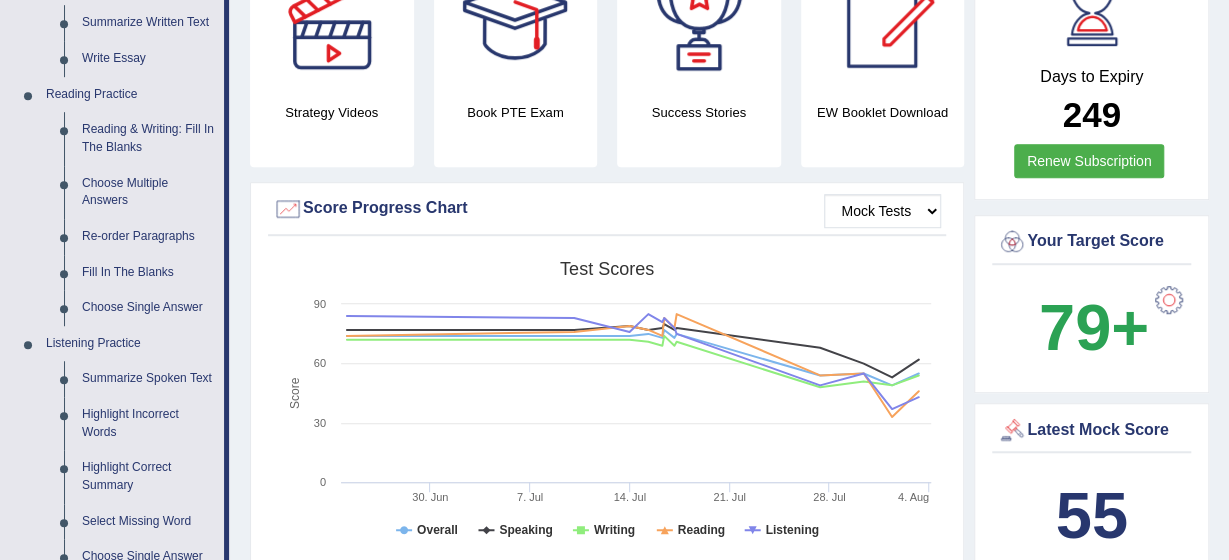 scroll, scrollTop: 572, scrollLeft: 0, axis: vertical 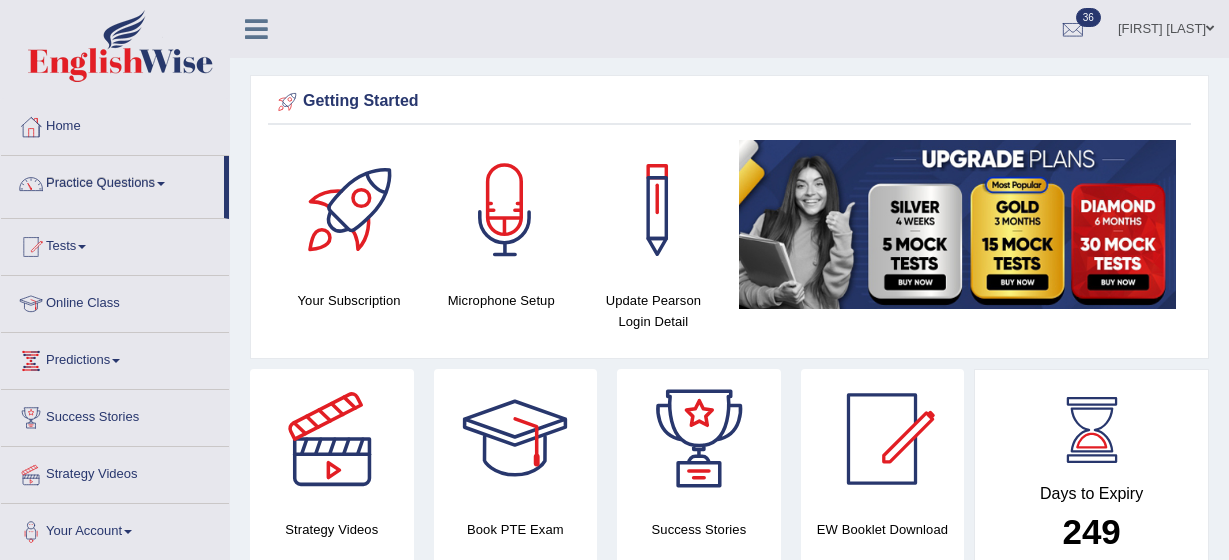 click on "Practice Questions" at bounding box center (112, 181) 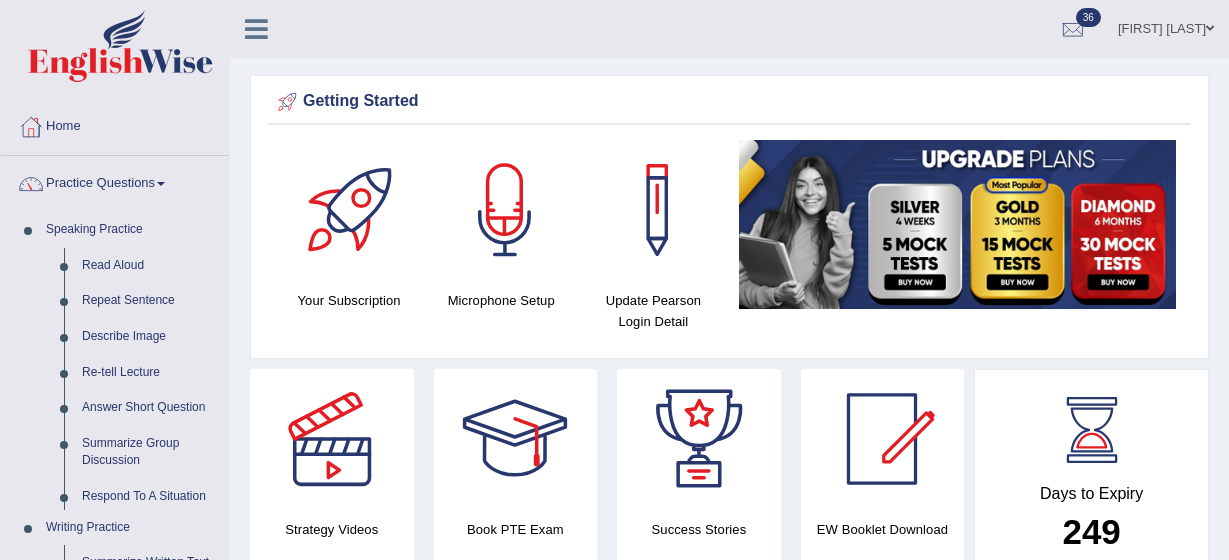 scroll, scrollTop: 0, scrollLeft: 0, axis: both 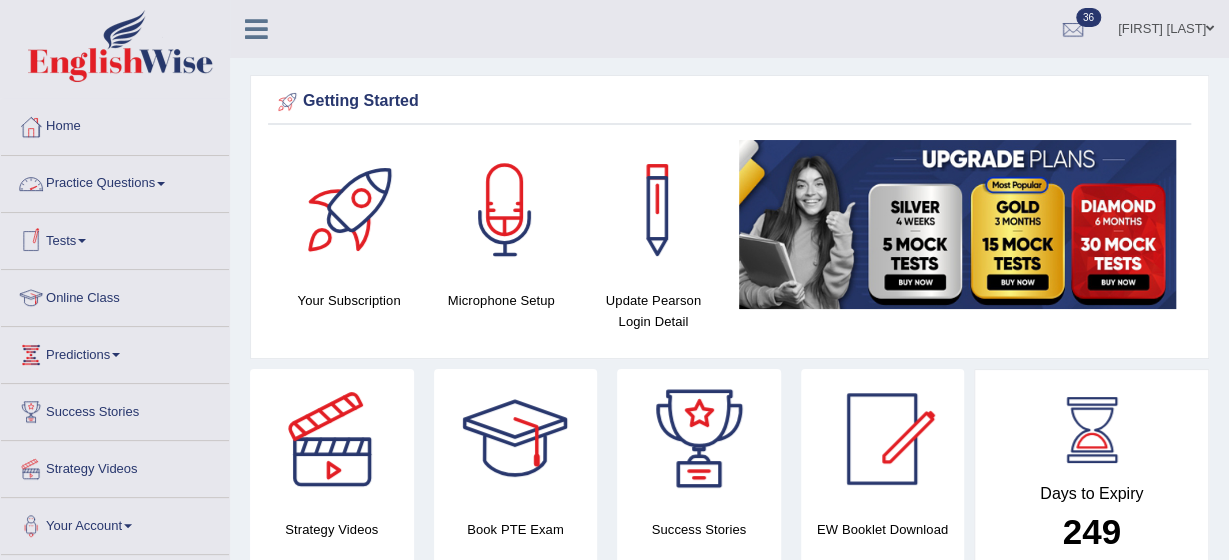 click on "Practice Questions" at bounding box center (115, 181) 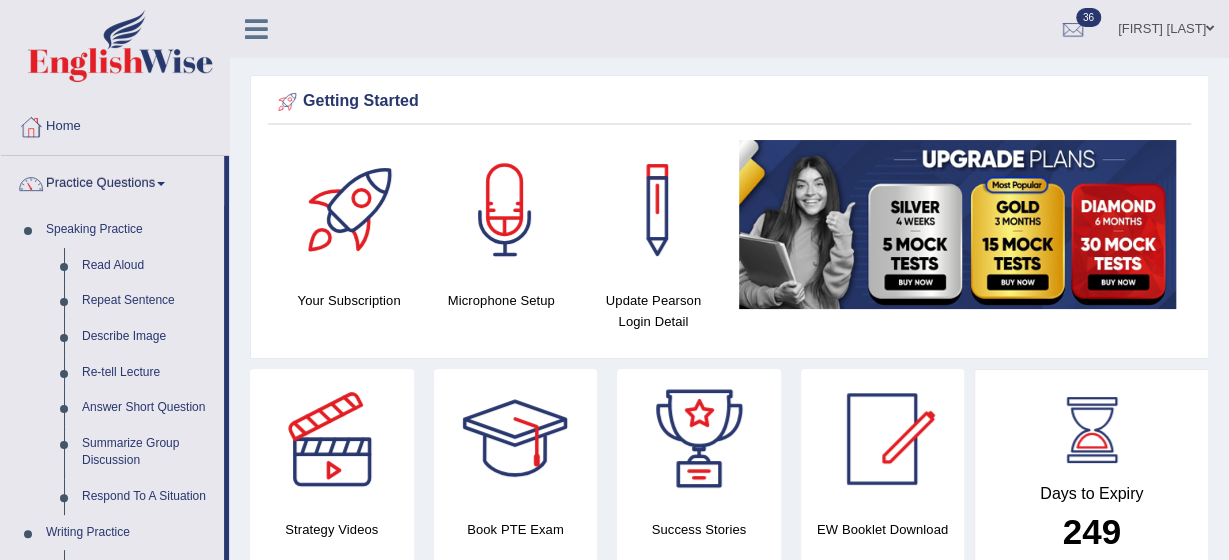 click on "Please login from Desktop. If you think this is an error (or logged in from desktop),  please click here to contact us
Getting Started
Your Subscription
Microphone Setup
Update Pearson Login Detail
×" at bounding box center (729, 1702) 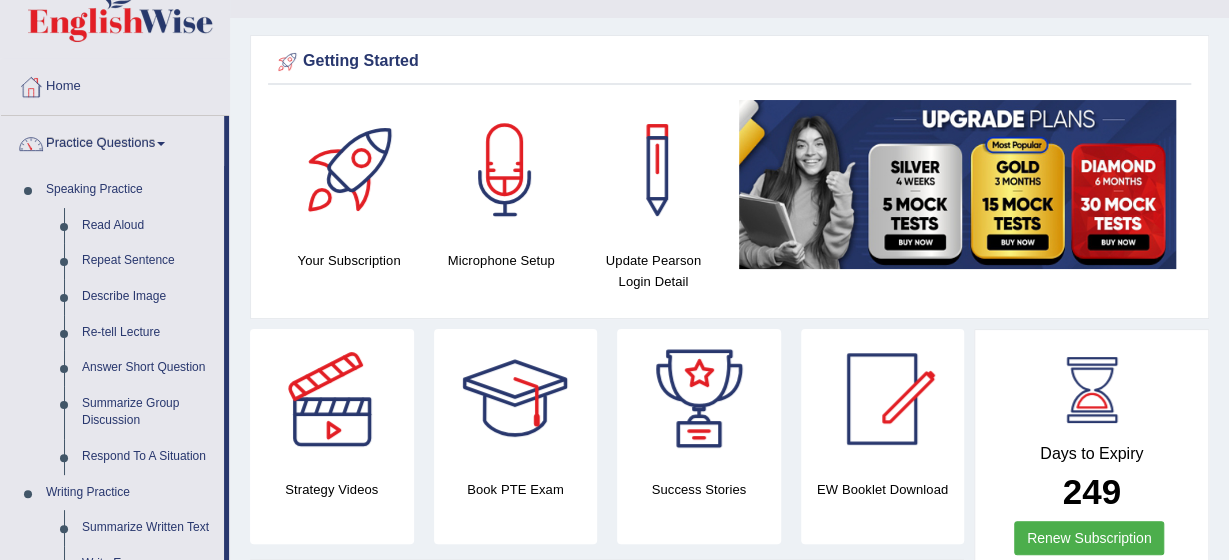 scroll, scrollTop: 80, scrollLeft: 0, axis: vertical 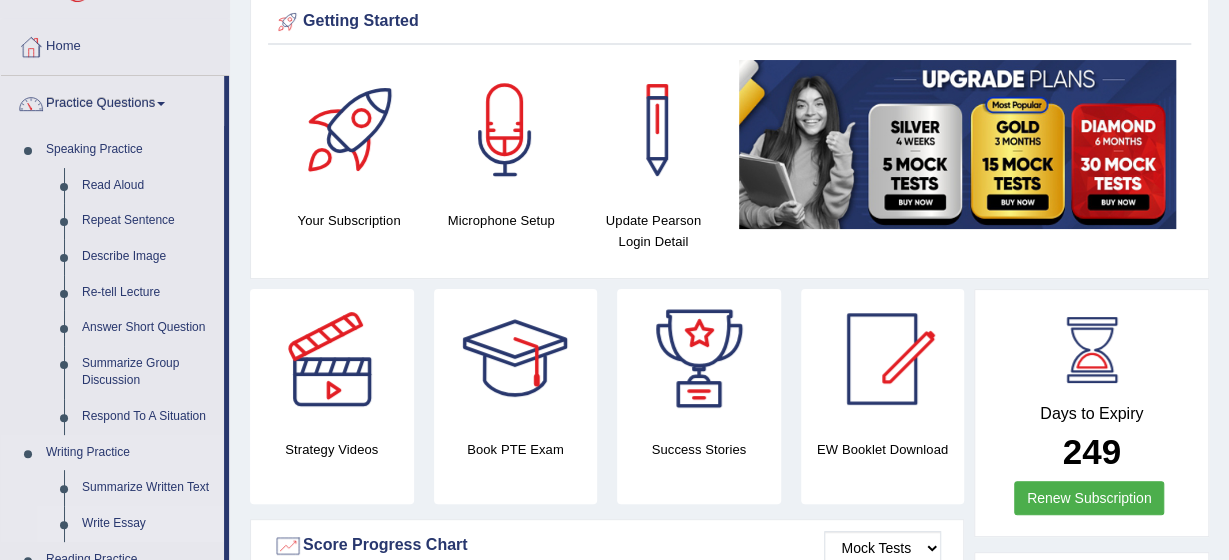click on "Write Essay" at bounding box center [148, 524] 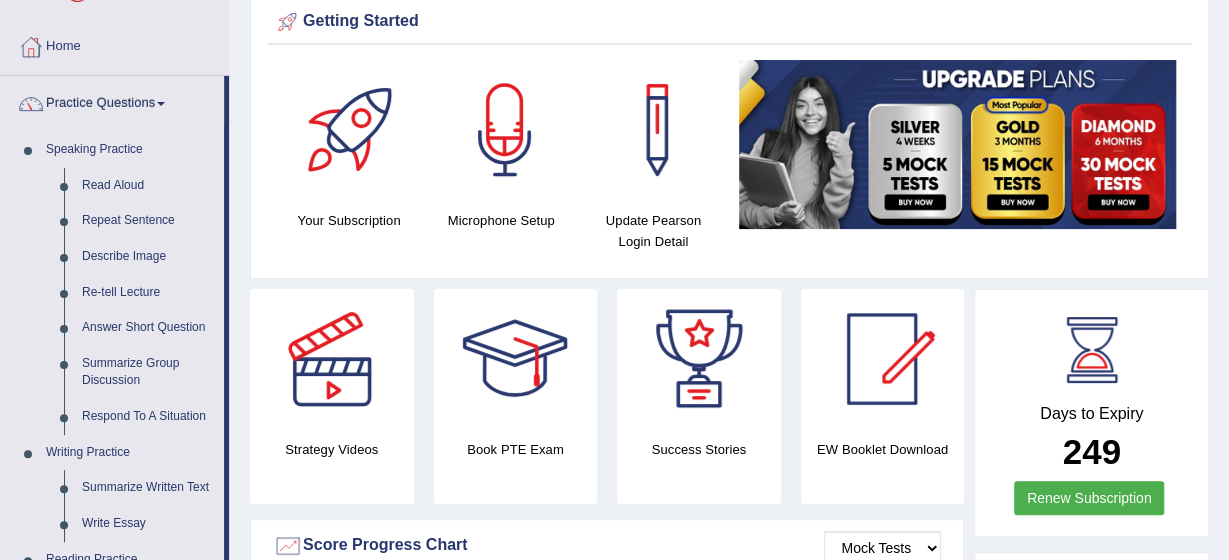 click on "Speaking Practice Read Aloud
Repeat Sentence
Describe Image
Re-tell Lecture
Answer Short Question
Summarize Group Discussion
Respond To A Situation
Writing Practice  Summarize Written Text
Write Essay
Reading Practice  Reading & Writing: Fill In The Blanks
Choose Multiple Answers
Re-order Paragraphs
Fill In The Blanks
Choose Single Answer
Listening Practice  Summarize Spoken Text
Highlight Incorrect Words
Highlight Correct Summary
Select Missing Word
Choose Single Answer
Choose Multiple Answers
Fill In The Blanks
Write From Dictation
Pronunciation" at bounding box center [112, 666] 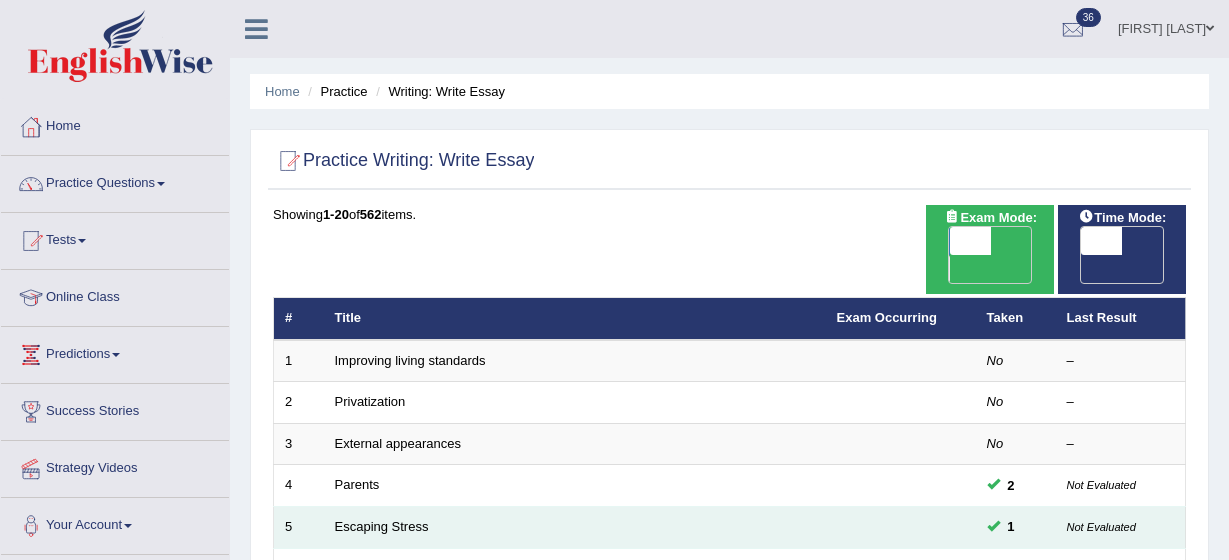 scroll, scrollTop: 0, scrollLeft: 0, axis: both 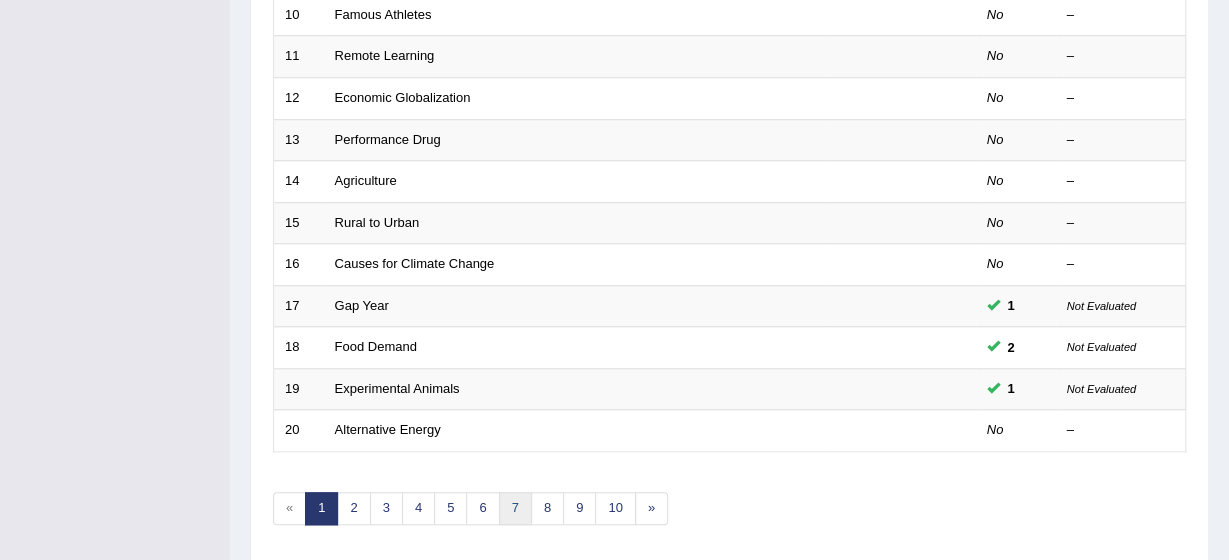 click on "7" at bounding box center (515, 508) 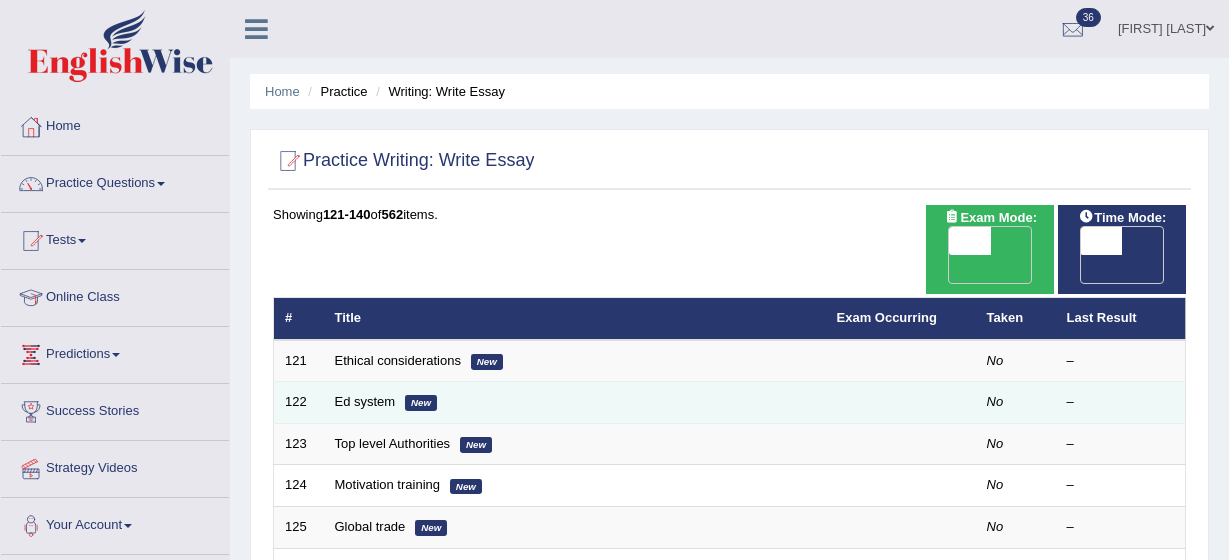 scroll, scrollTop: 0, scrollLeft: 0, axis: both 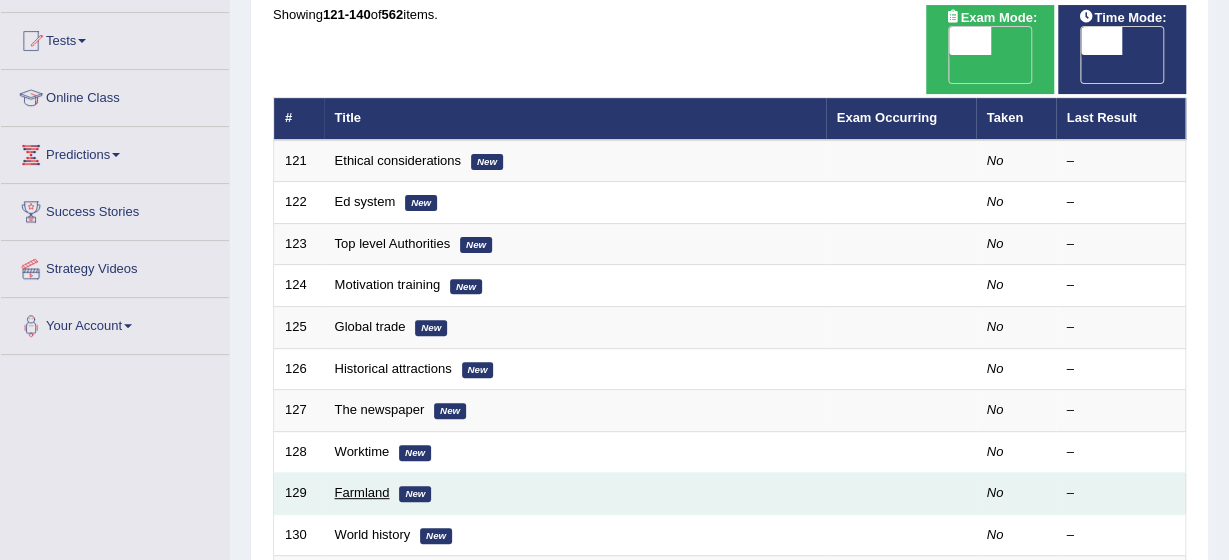 click on "Farmland" at bounding box center (362, 492) 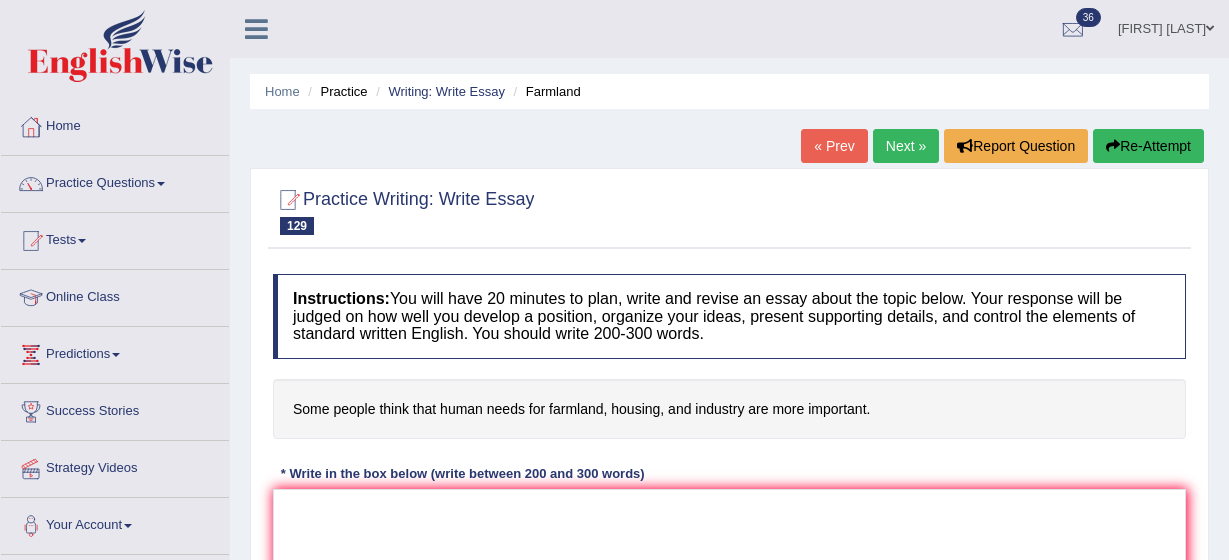 scroll, scrollTop: 0, scrollLeft: 0, axis: both 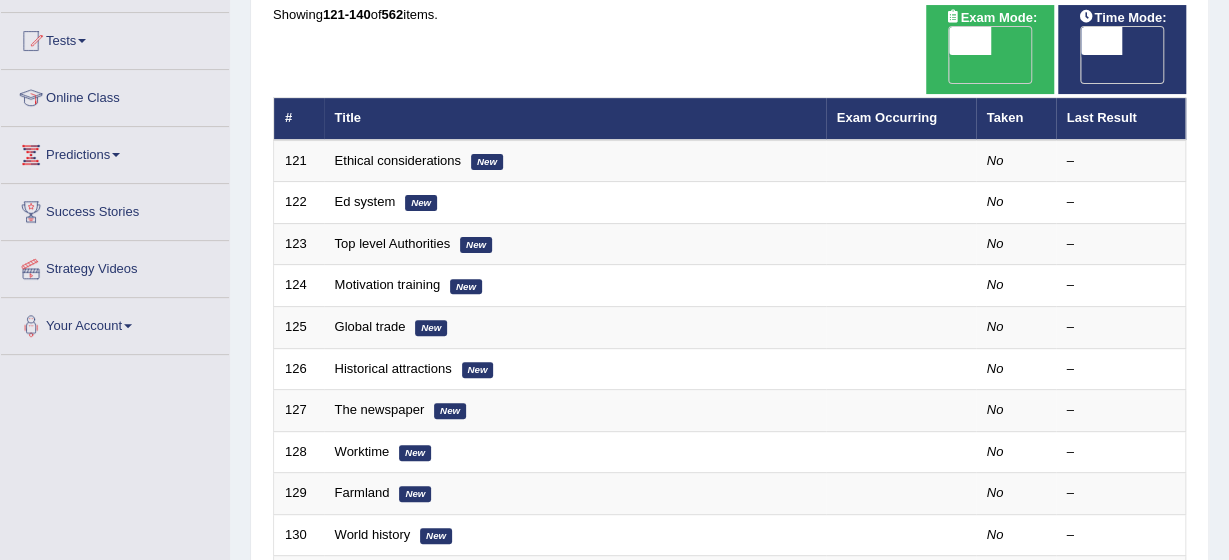 click on "OFF" at bounding box center [1060, 69] 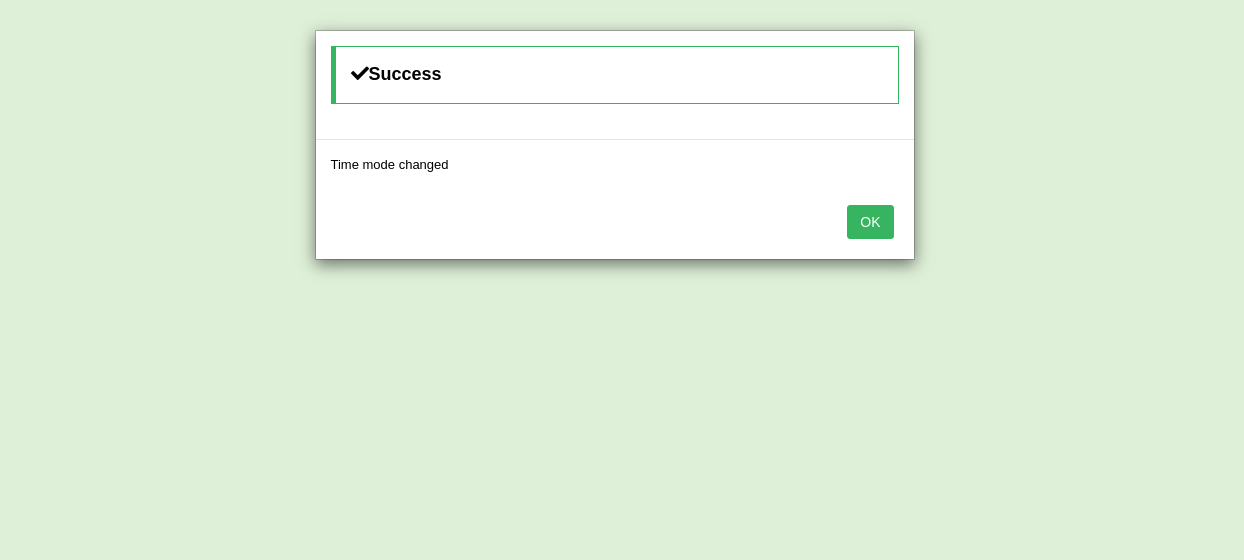 click on "OK" at bounding box center (870, 222) 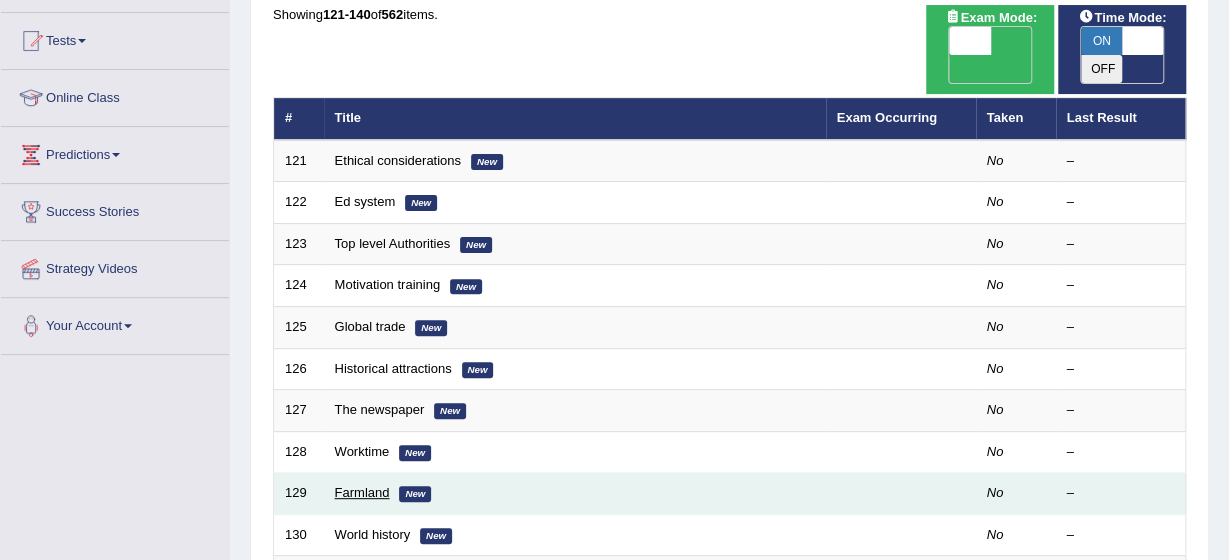 click on "Farmland" at bounding box center [362, 492] 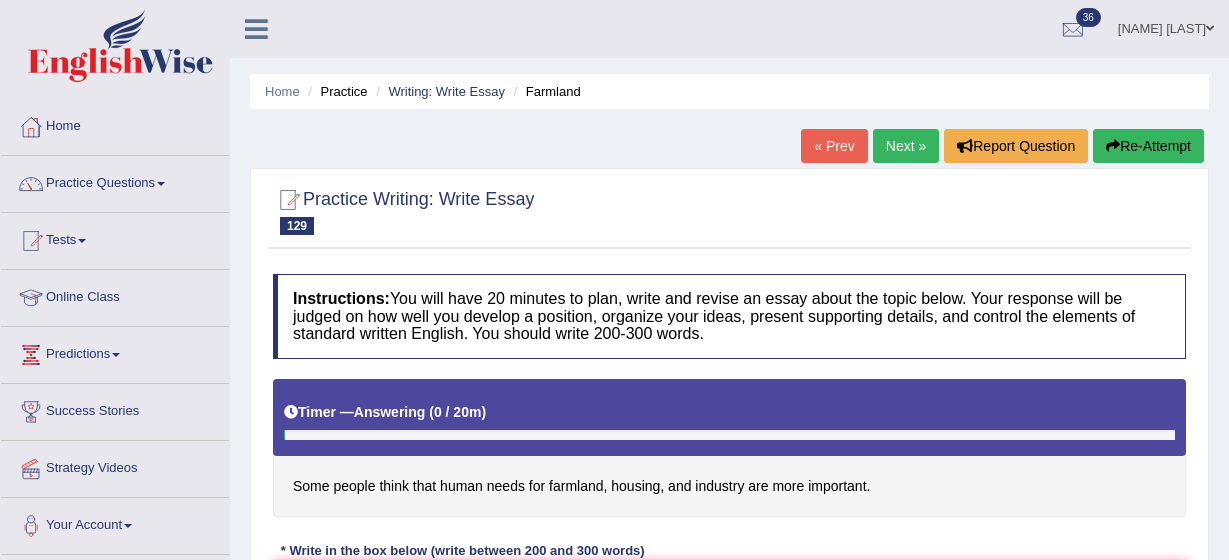 scroll, scrollTop: 0, scrollLeft: 0, axis: both 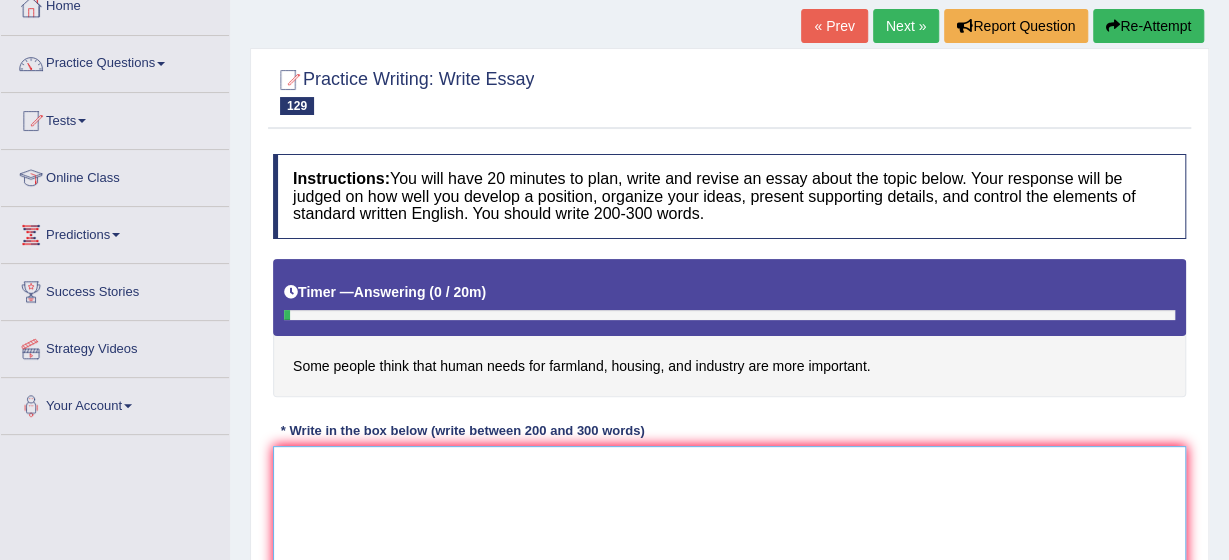 click at bounding box center (729, 543) 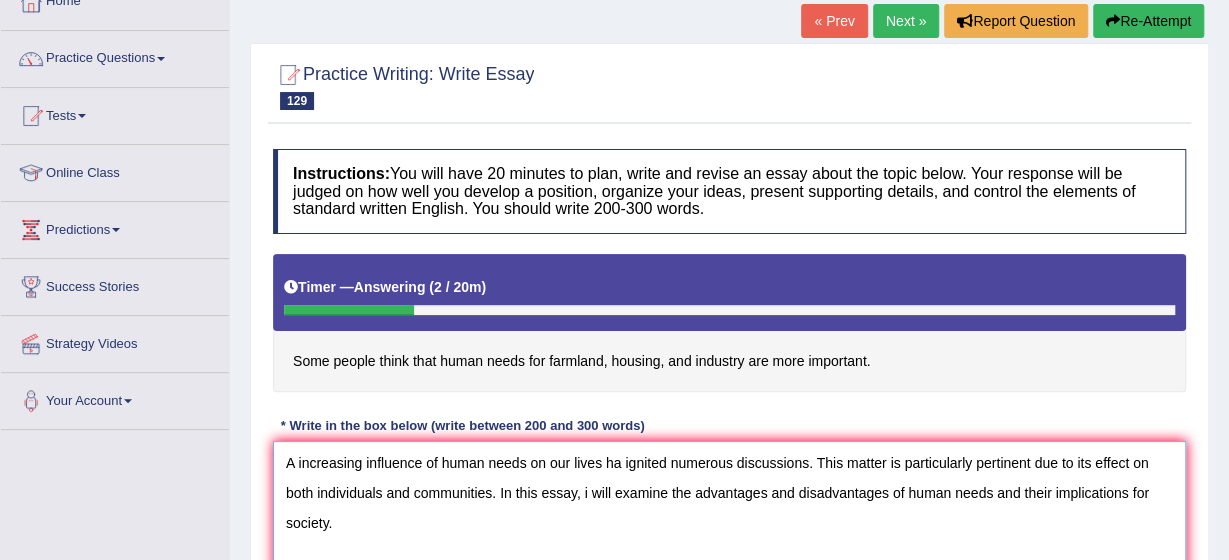 scroll, scrollTop: 155, scrollLeft: 0, axis: vertical 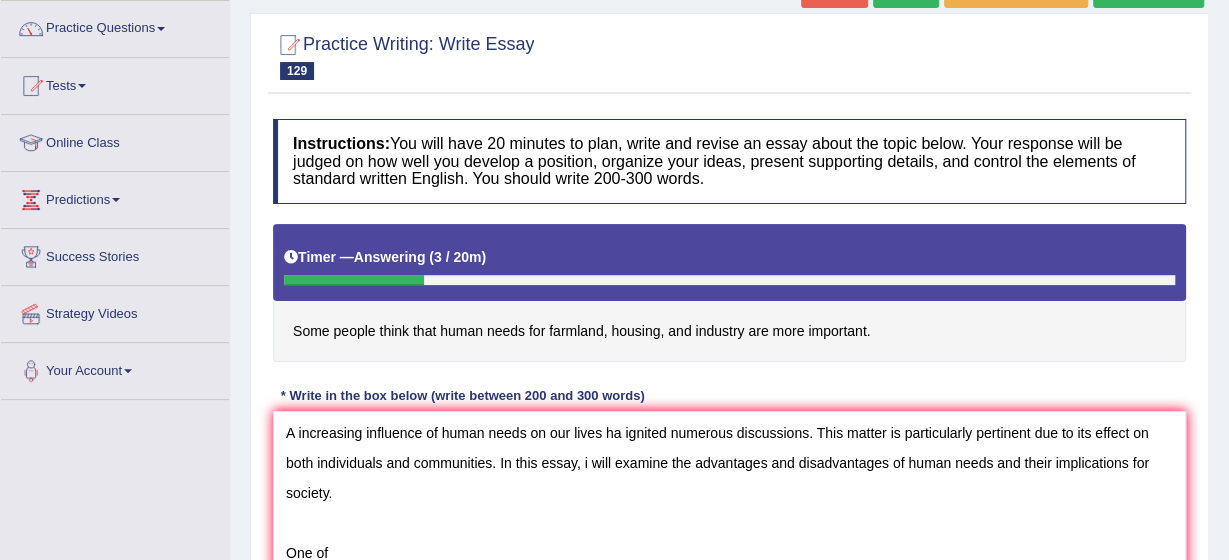 click on "Home
Practice
Writing: Write Essay
Farmland
« Prev Next »  Report Question  Re-Attempt
Practice Writing: Write Essay
[NUMBER]
Farmland
Instructions:  You will have 20 minutes to plan, write and revise an essay about the topic below. Your response will be judged on how well you develop a position, organize your ideas, present supporting details, and control the elements of standard written English. You should write 200-300 words.
Timer —  Answering   ( 3 / 20m ) Skip Some people think that human needs for farmland, housing, and industry are more important. * Write in the box below (write between 200 and 300 words) 47 words Written Keywords: A.I. Engine Result: Processing... 90-Points (9-Bands) Sample Answer: . Verify" at bounding box center [729, 345] 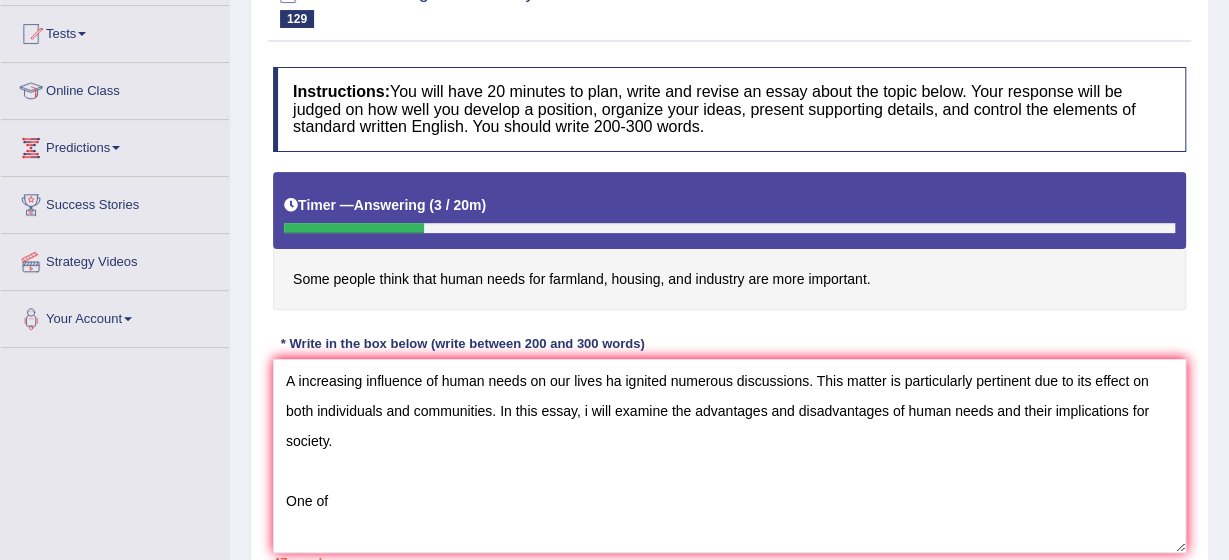 scroll, scrollTop: 235, scrollLeft: 0, axis: vertical 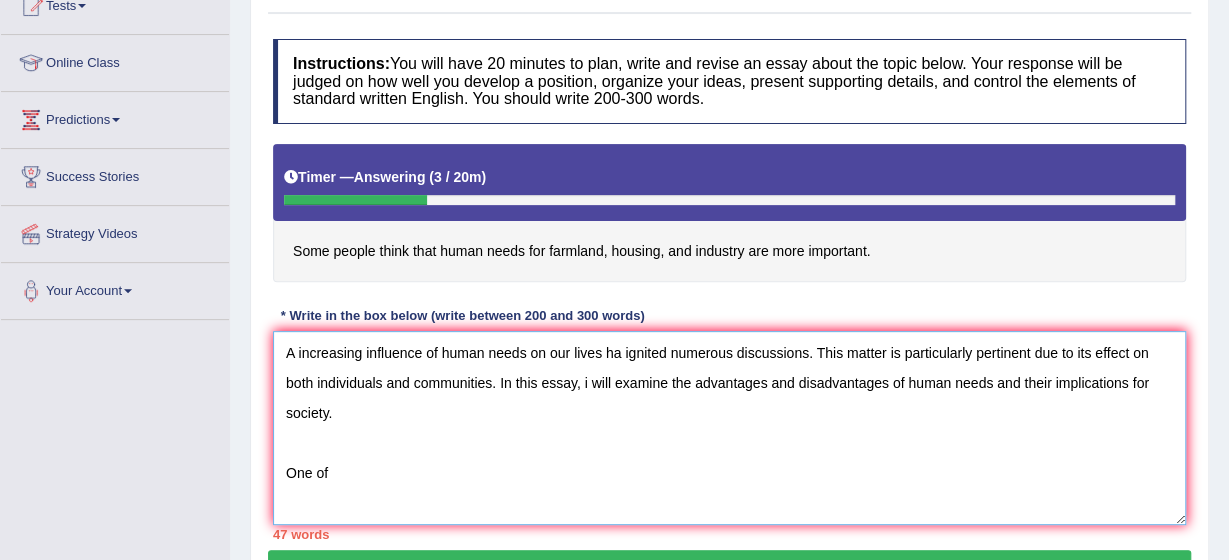 click on "A increasing influence of human needs on our lives ha ignited numerous discussions. This matter is particularly pertinent due to its effect on both individuals and communities. In this essay, i will examine the advantages and disadvantages of human needs and their implications for society.
One of" at bounding box center (729, 428) 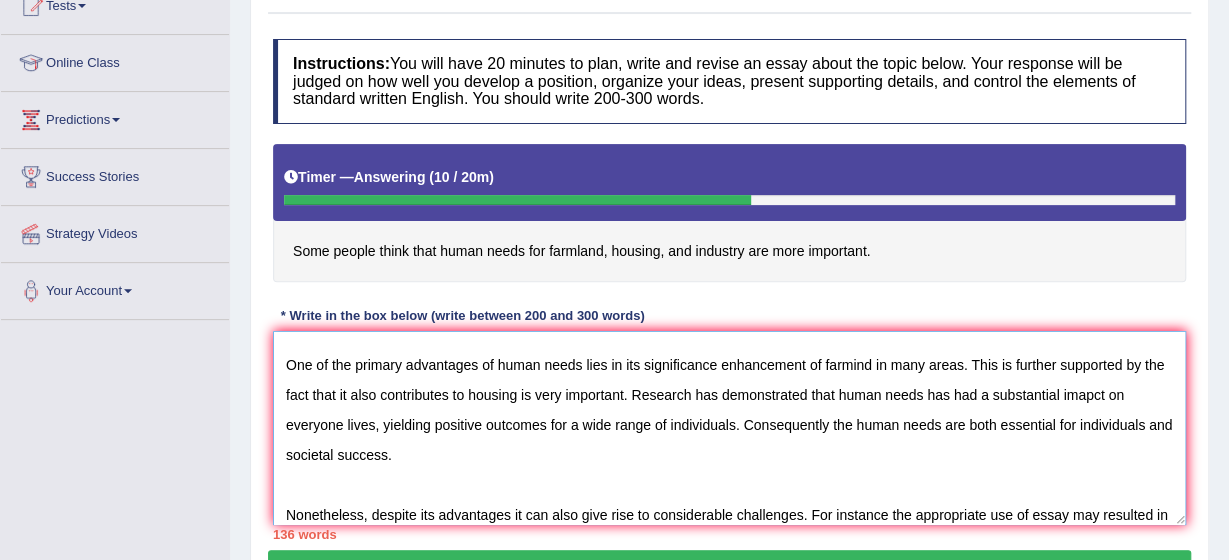 scroll, scrollTop: 138, scrollLeft: 0, axis: vertical 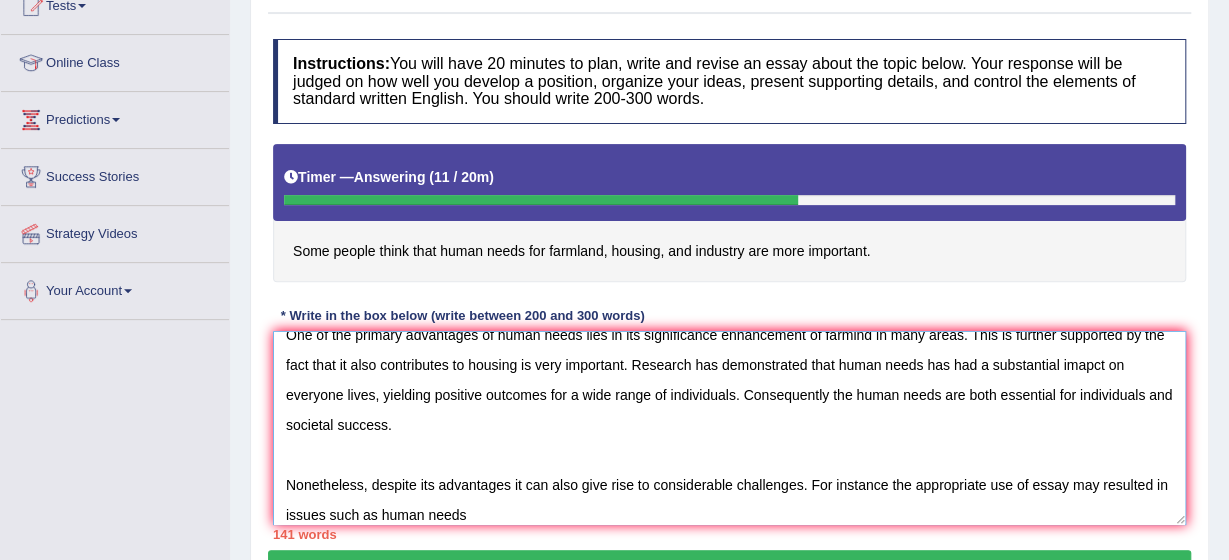 type on "A increasing influence of human needs on our lives ha ignited numerous discussions. This matter is particularly pertinent due to its effect on both individuals and communities. In this essay, i will examine the advantages and disadvantages of human needs and their implications for society.
One of the primary advantages of human needs lies in its significance enhancement of farmind in many areas. This is further supported by the fact that it also contributes to housing is very important. Research has demonstrated that human needs has had a substantial imapct on everyone lives, yielding positive outcomes for a wide range of individuals. Consequently the human needs are both essential for individuals and societal success.
Nonetheless, despite its advantages it can also give rise to considerable challenges. For instance the appropriate use of essay may resulted in issues such as human needs" 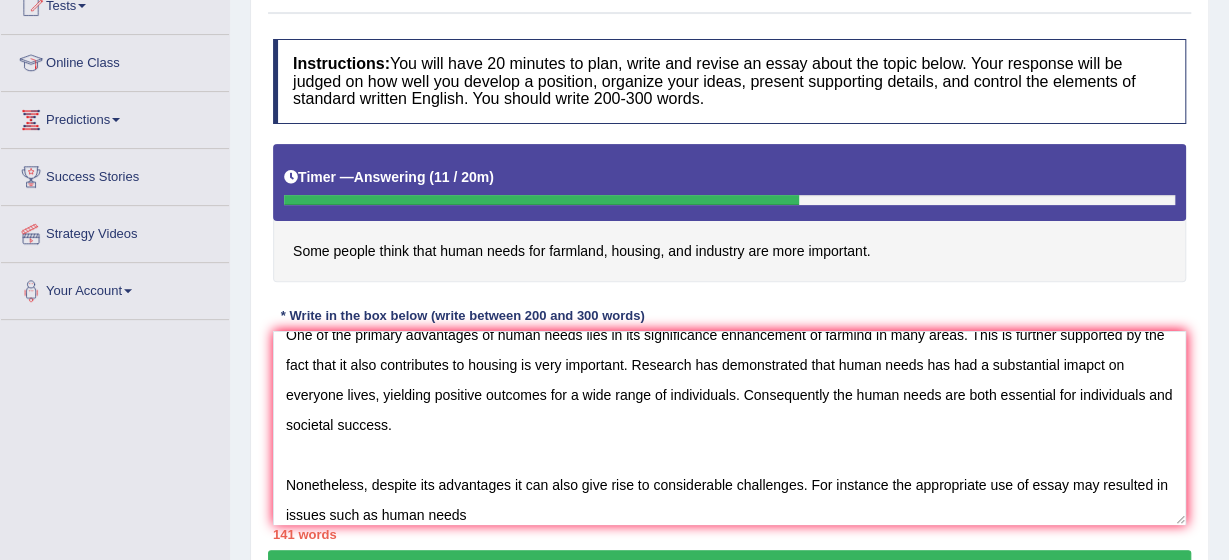 click on "Home
Practice
Writing: Write Essay
Farmland
« Prev Next »  Report Question  Re-Attempt
Practice Writing: Write Essay
[NUMBER]
Farmland
Instructions:  You will have [NUMBER] minutes to plan, write and revise an essay about the topic below. Your response will be judged on how well you develop a position, organize your ideas, present supporting details, and control the elements of standard written English. You should write [NUMBER]-[NUMBER] words.
Timer —  Answering   ( [NUMBER] / [NUMBER]m ) Skip Some people think that human needs for farmland, housing, and industry are more important. * Write in the box below (write between [NUMBER] and [NUMBER] words) [NUMBER] words Written Keywords: A.I. Engine Result: Processing... [NUMBER]-Points ( [NUMBER]-Bands) Sample Answer: . Verify" at bounding box center (729, 265) 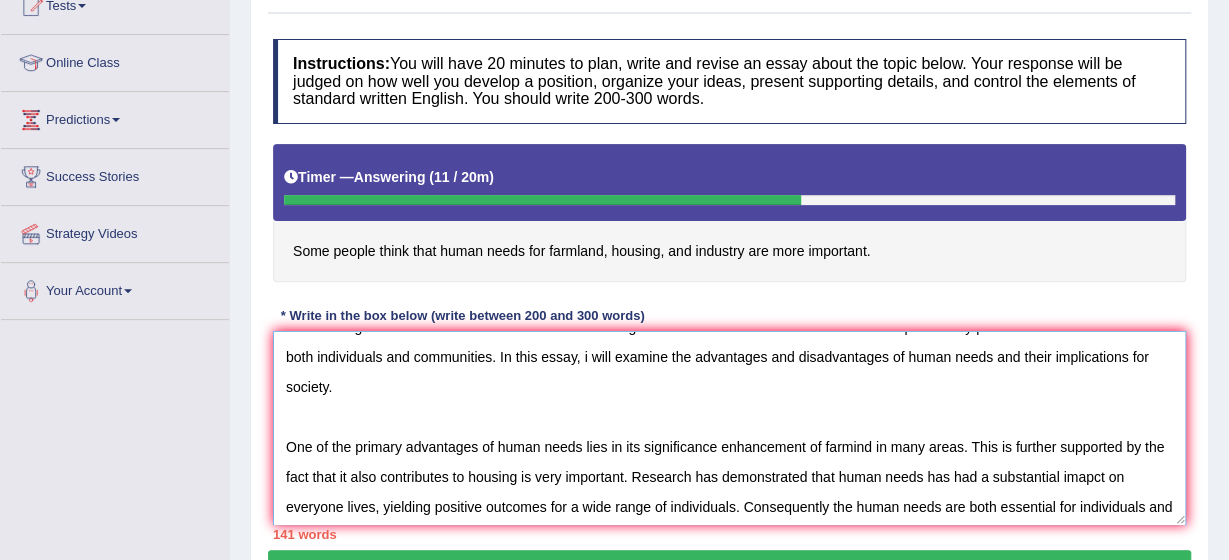 scroll, scrollTop: 0, scrollLeft: 0, axis: both 